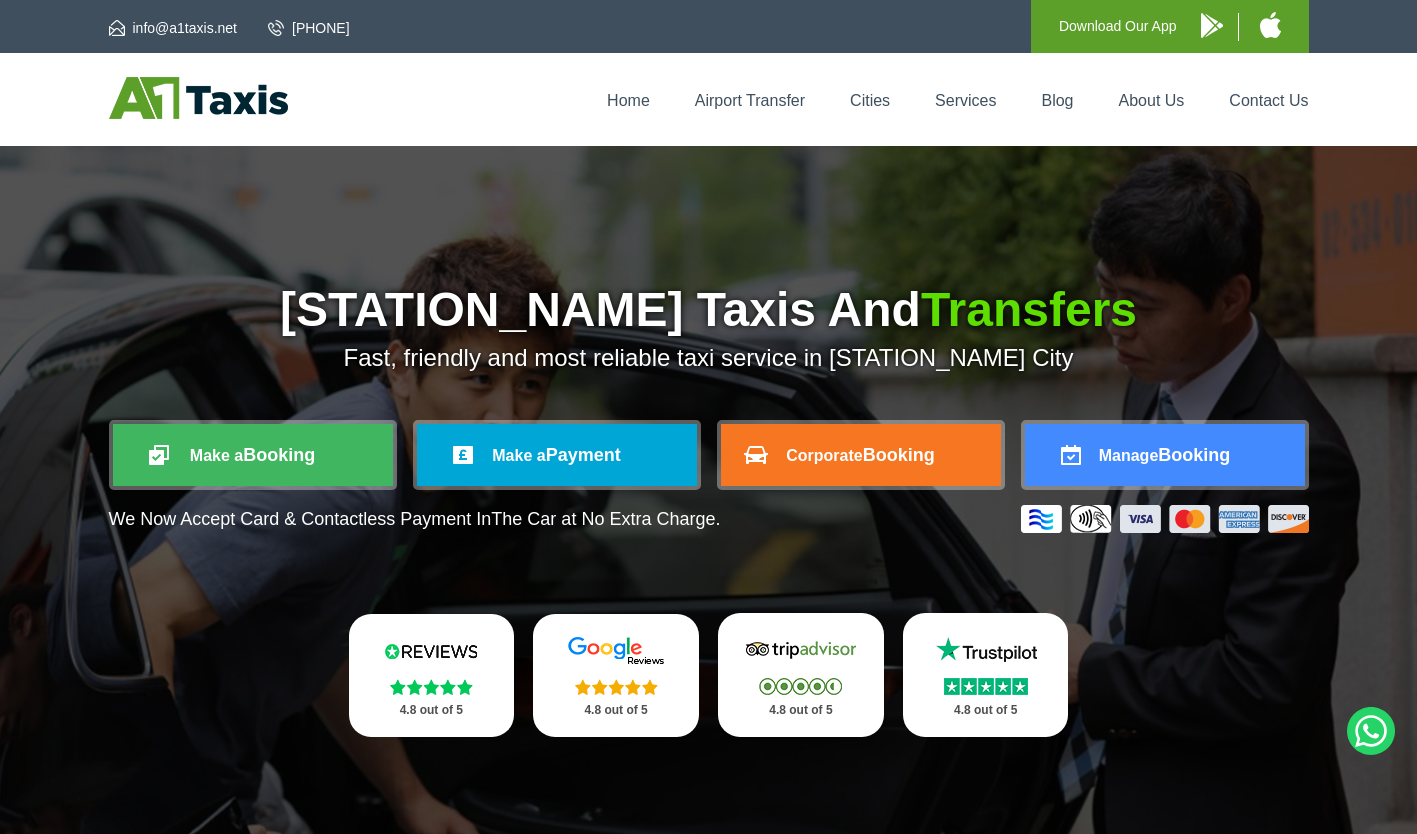 scroll, scrollTop: 0, scrollLeft: 0, axis: both 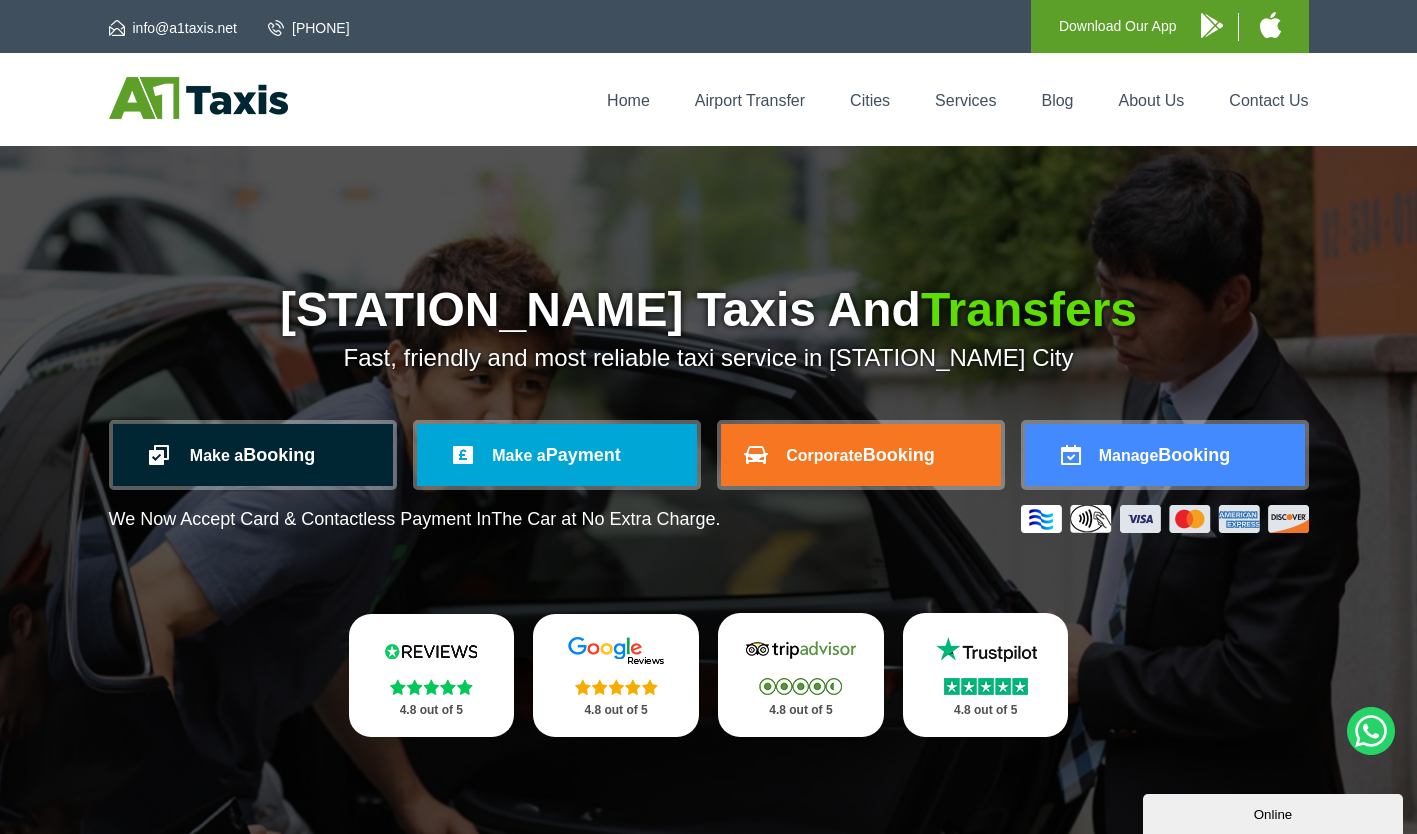 click on "Make a  Booking" at bounding box center [253, 455] 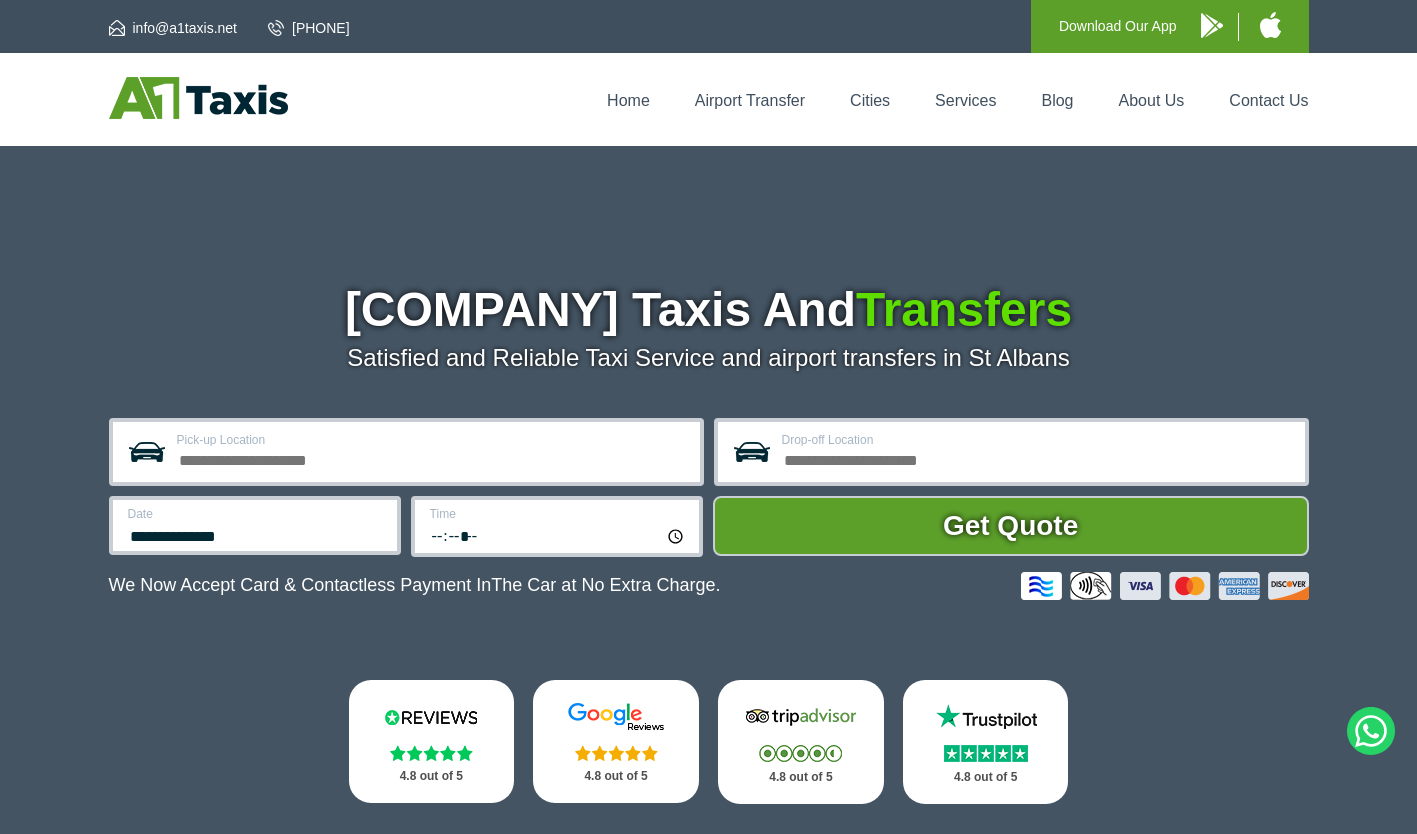 scroll, scrollTop: 0, scrollLeft: 0, axis: both 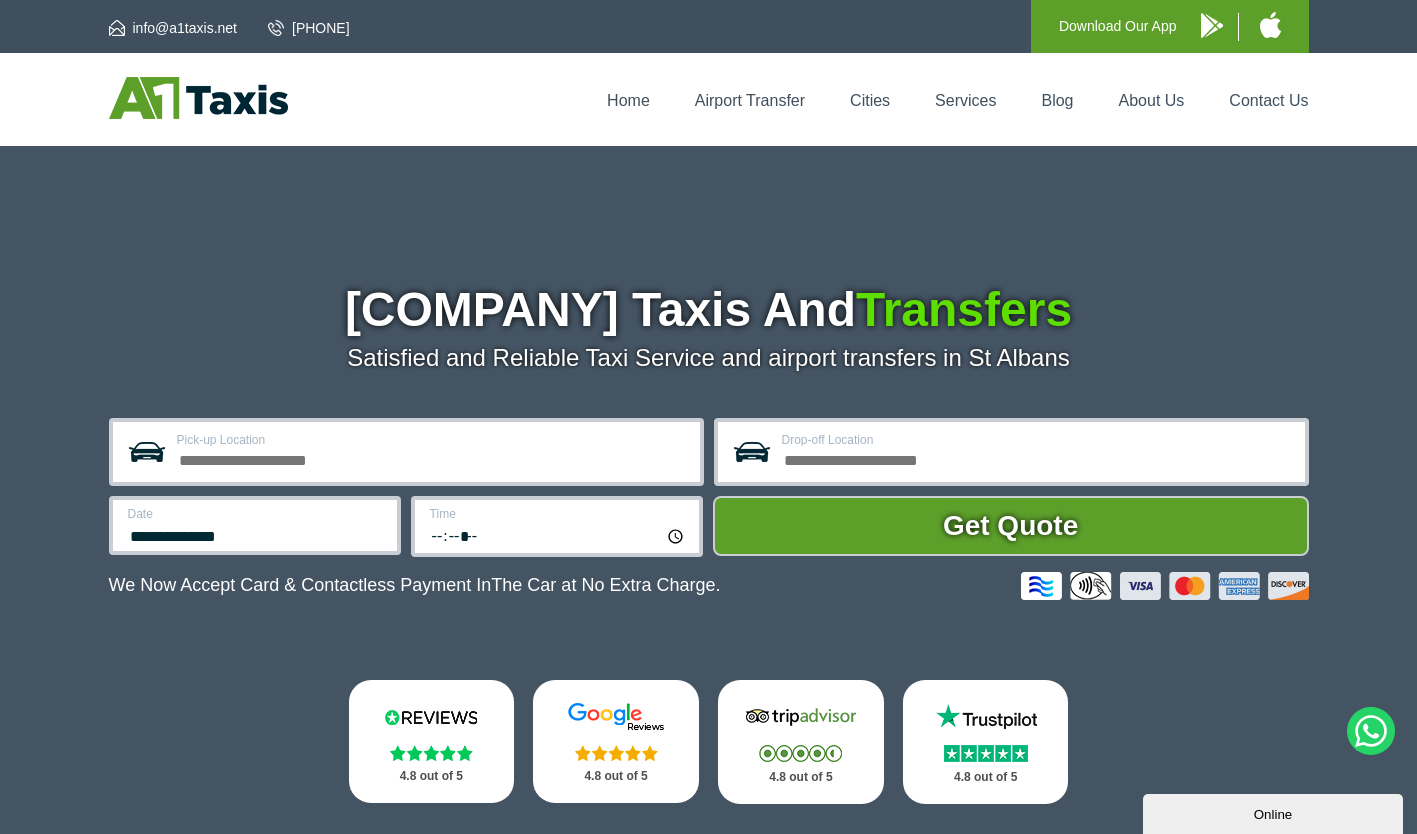 click on "Pick-up Location" at bounding box center [432, 458] 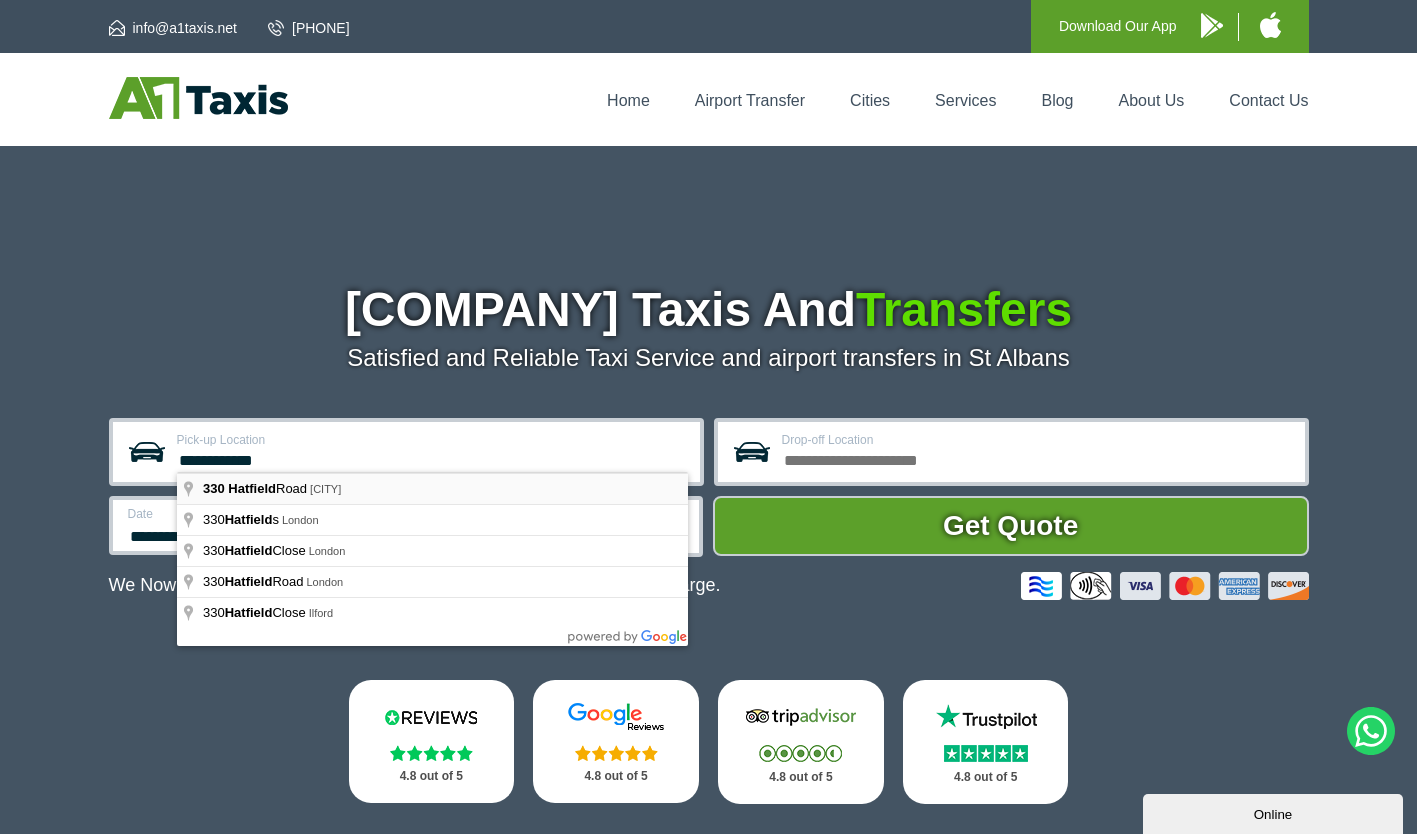 type on "**********" 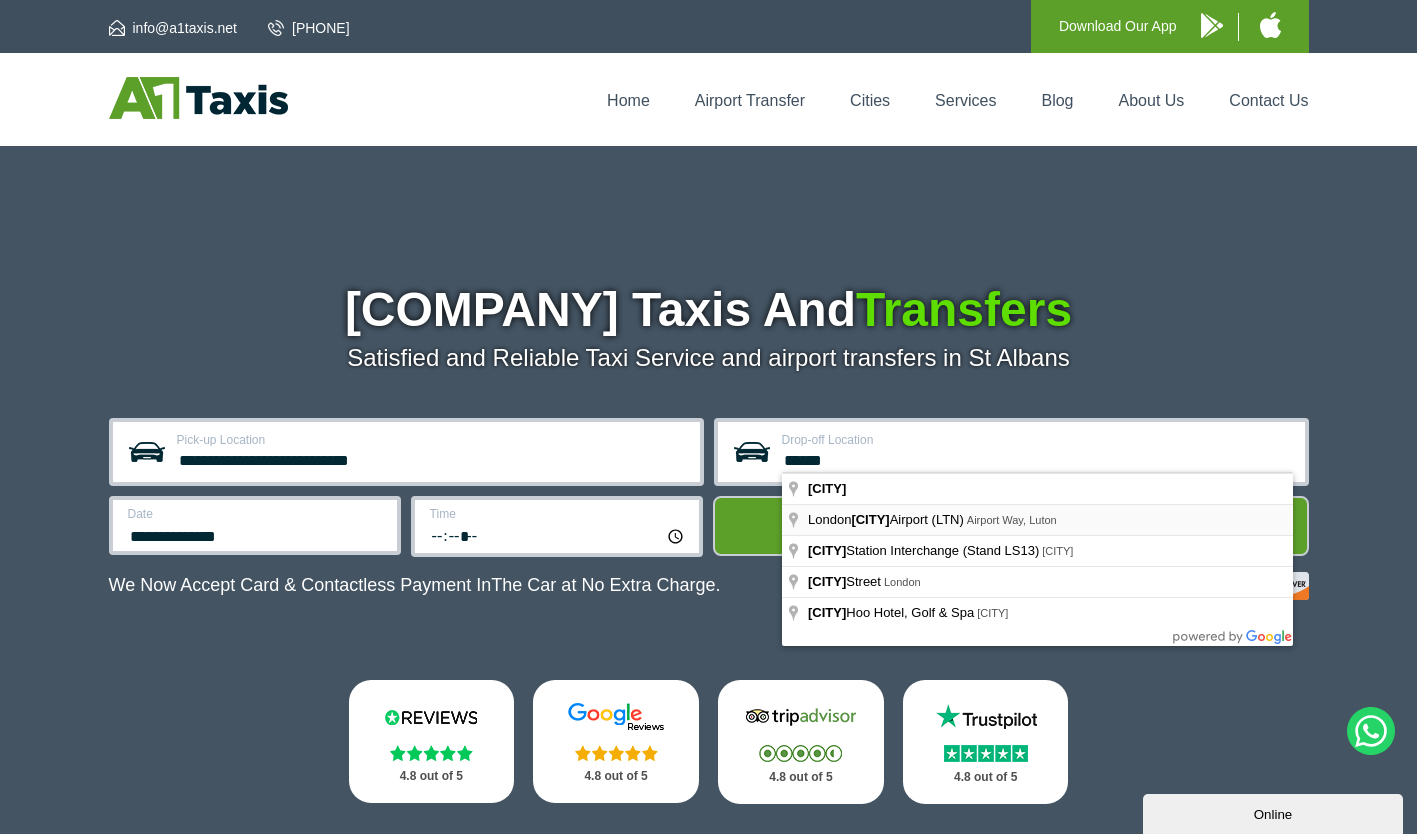type on "**********" 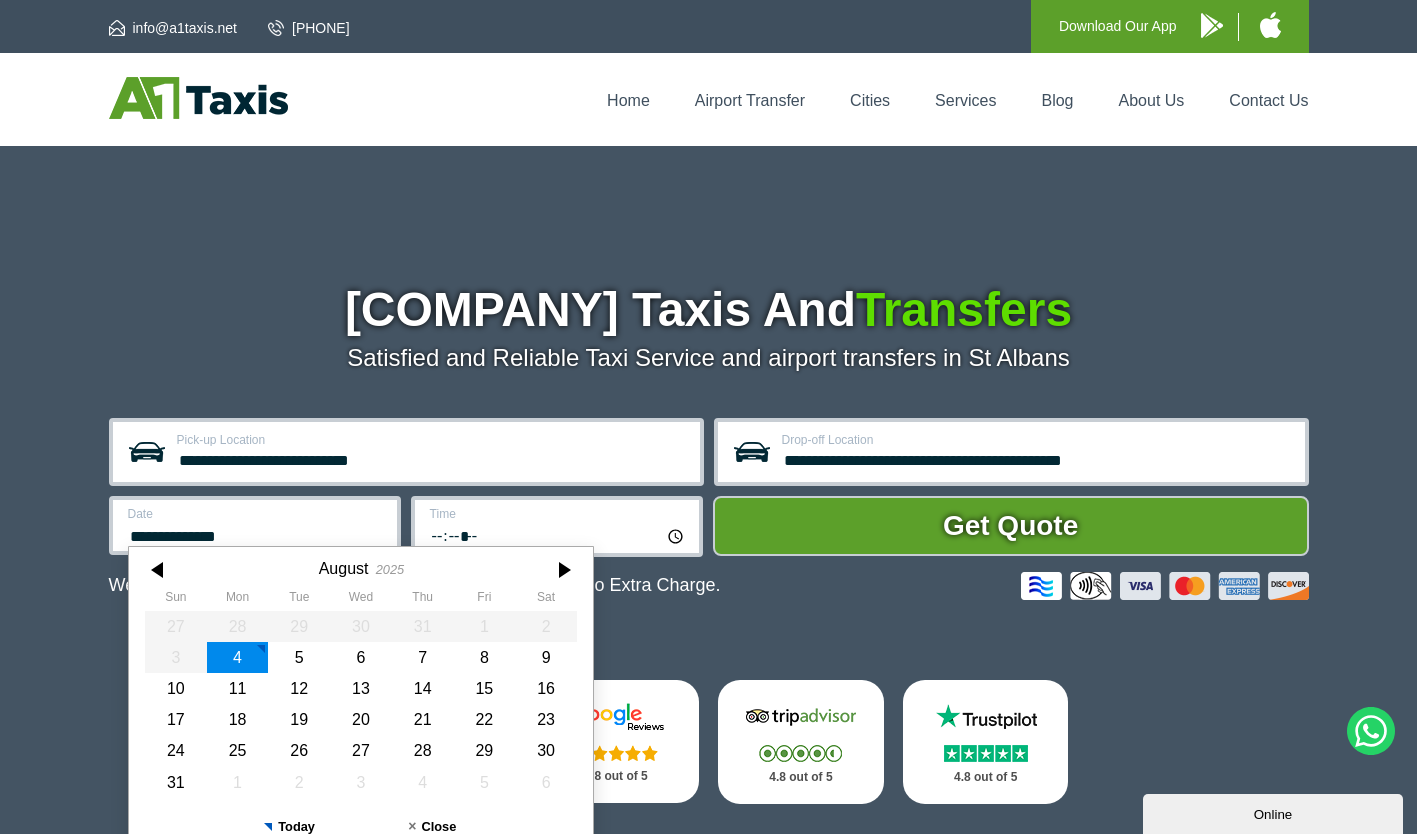click on "**********" at bounding box center [256, 534] 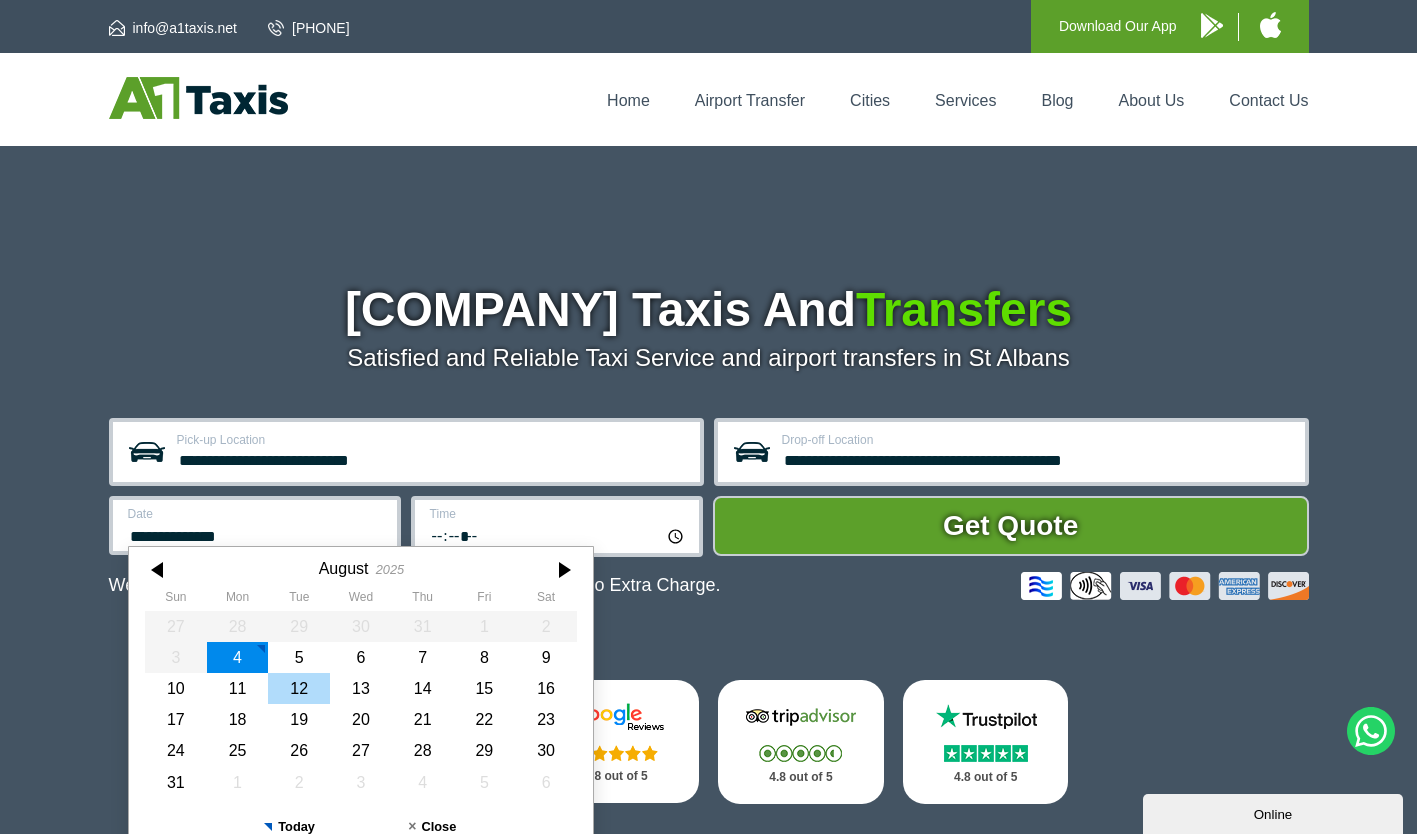 click on "12" at bounding box center [299, 688] 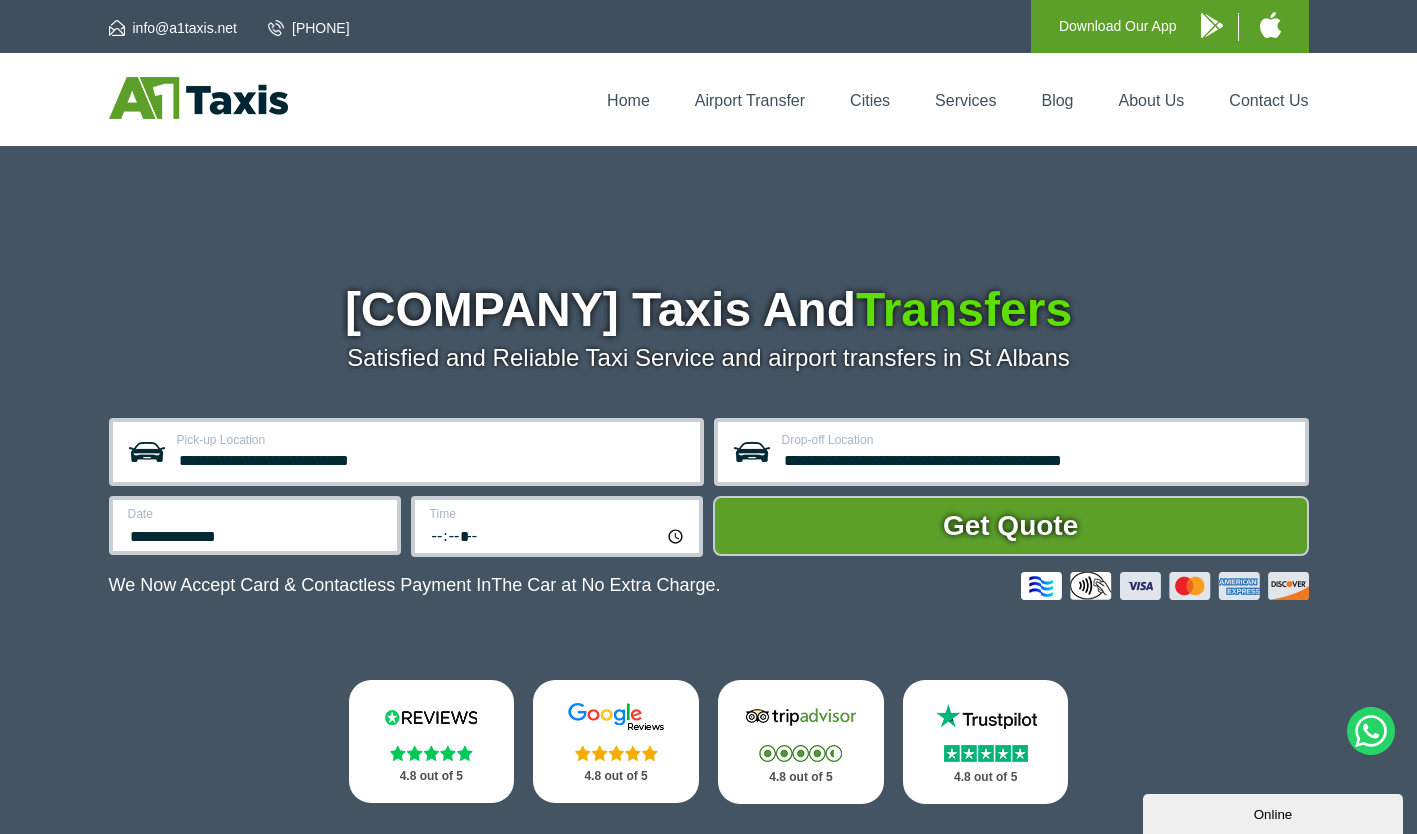 click on "*****" at bounding box center [558, 535] 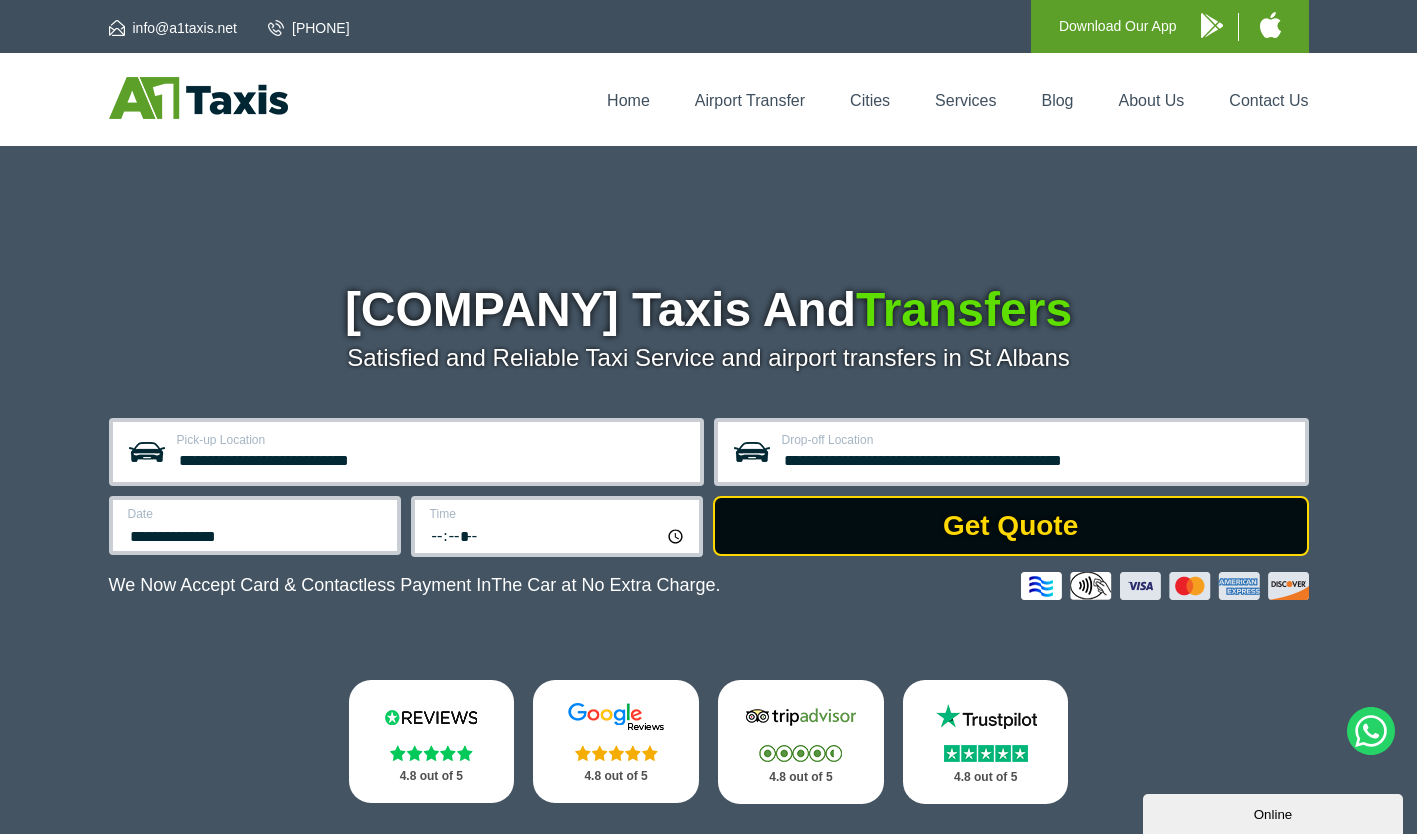 type on "*****" 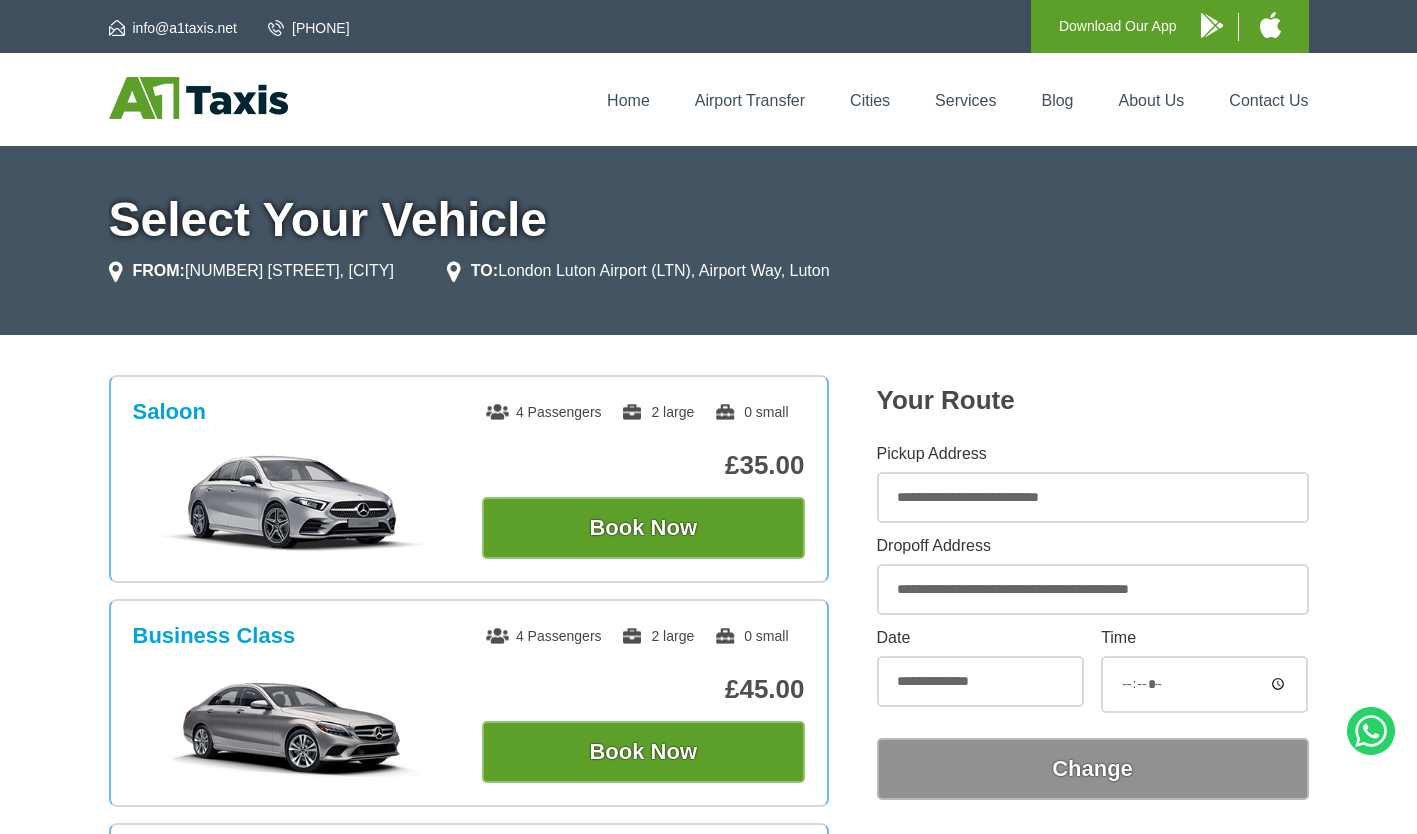 scroll, scrollTop: 0, scrollLeft: 0, axis: both 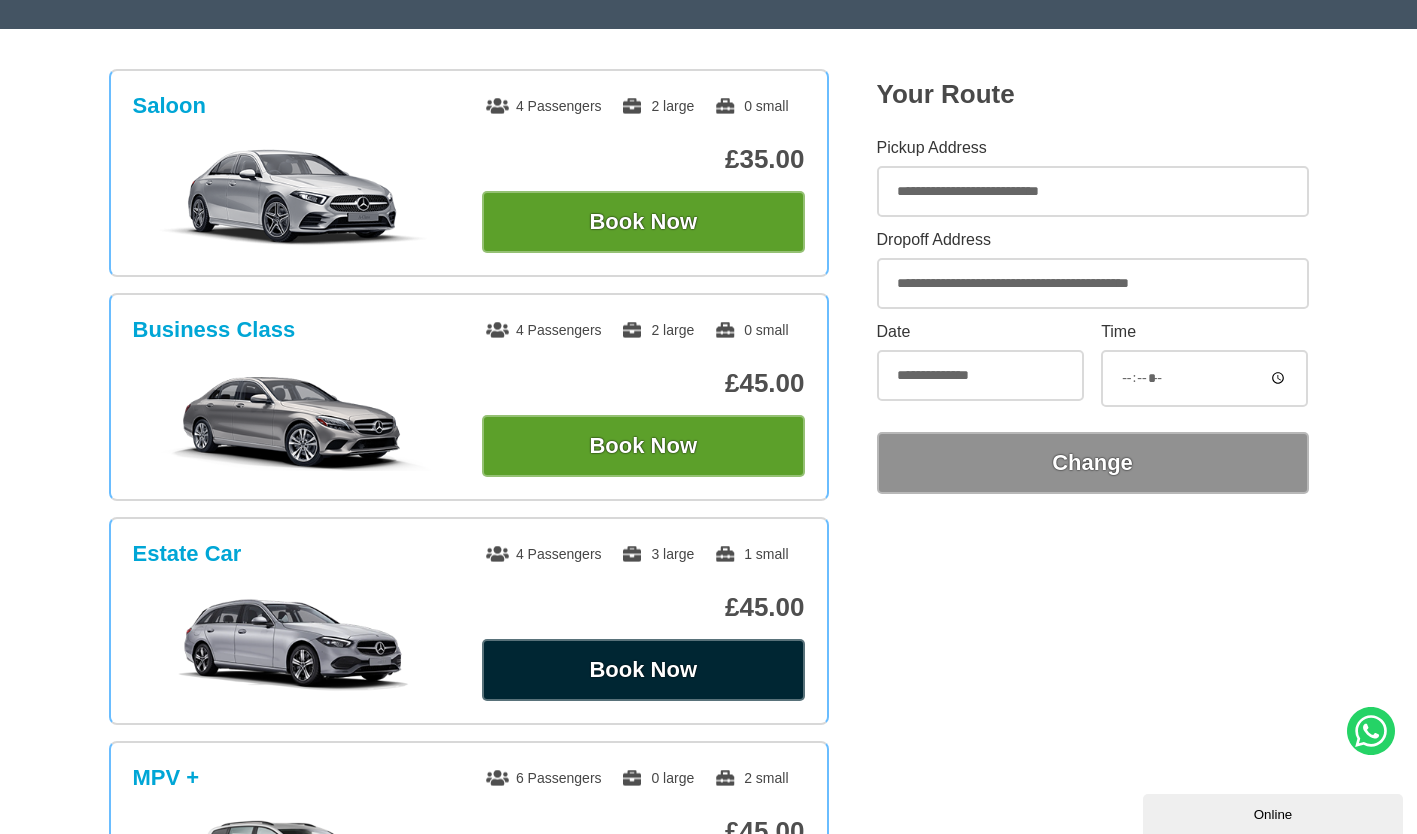 click on "Book Now" at bounding box center [643, 670] 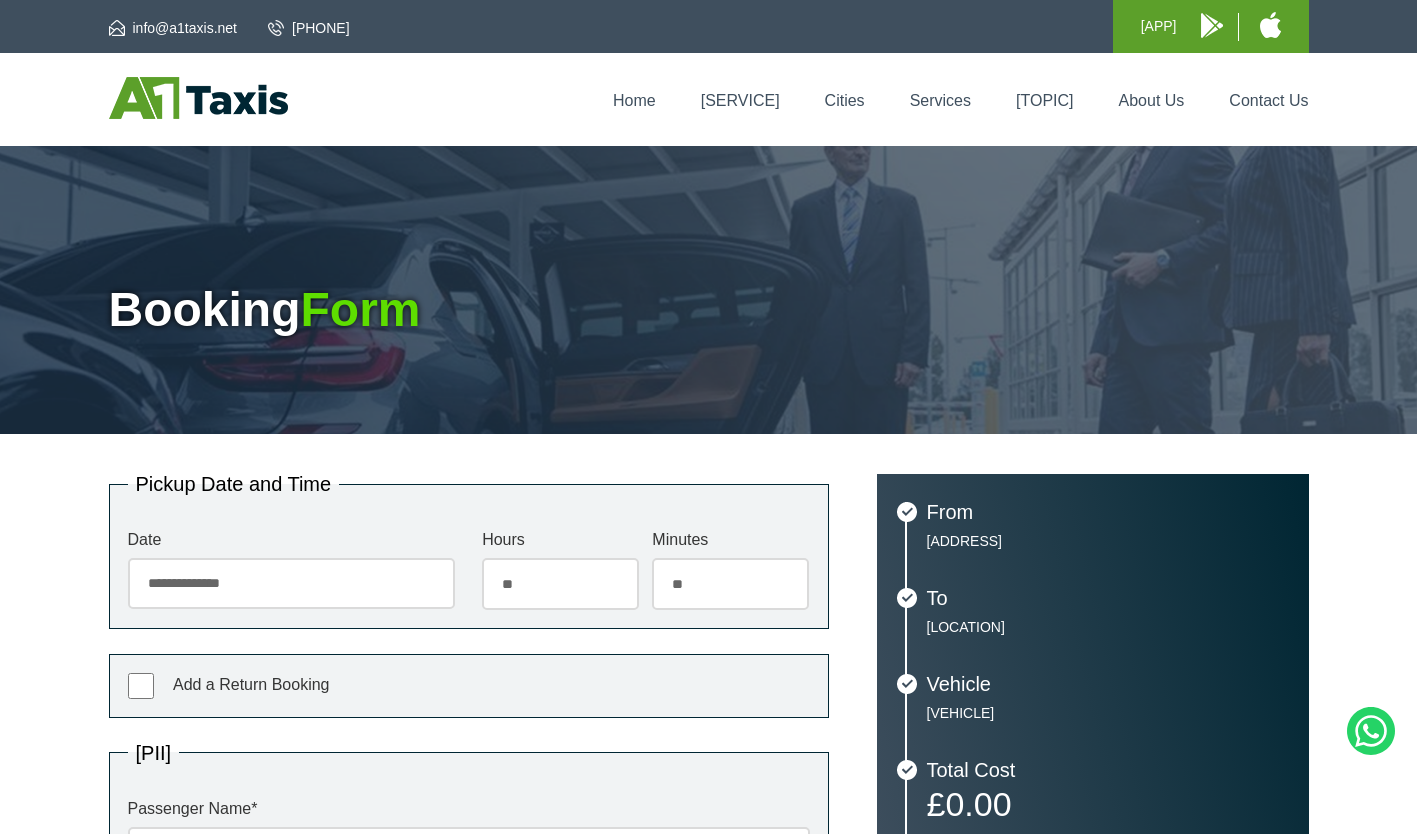 scroll, scrollTop: 0, scrollLeft: 0, axis: both 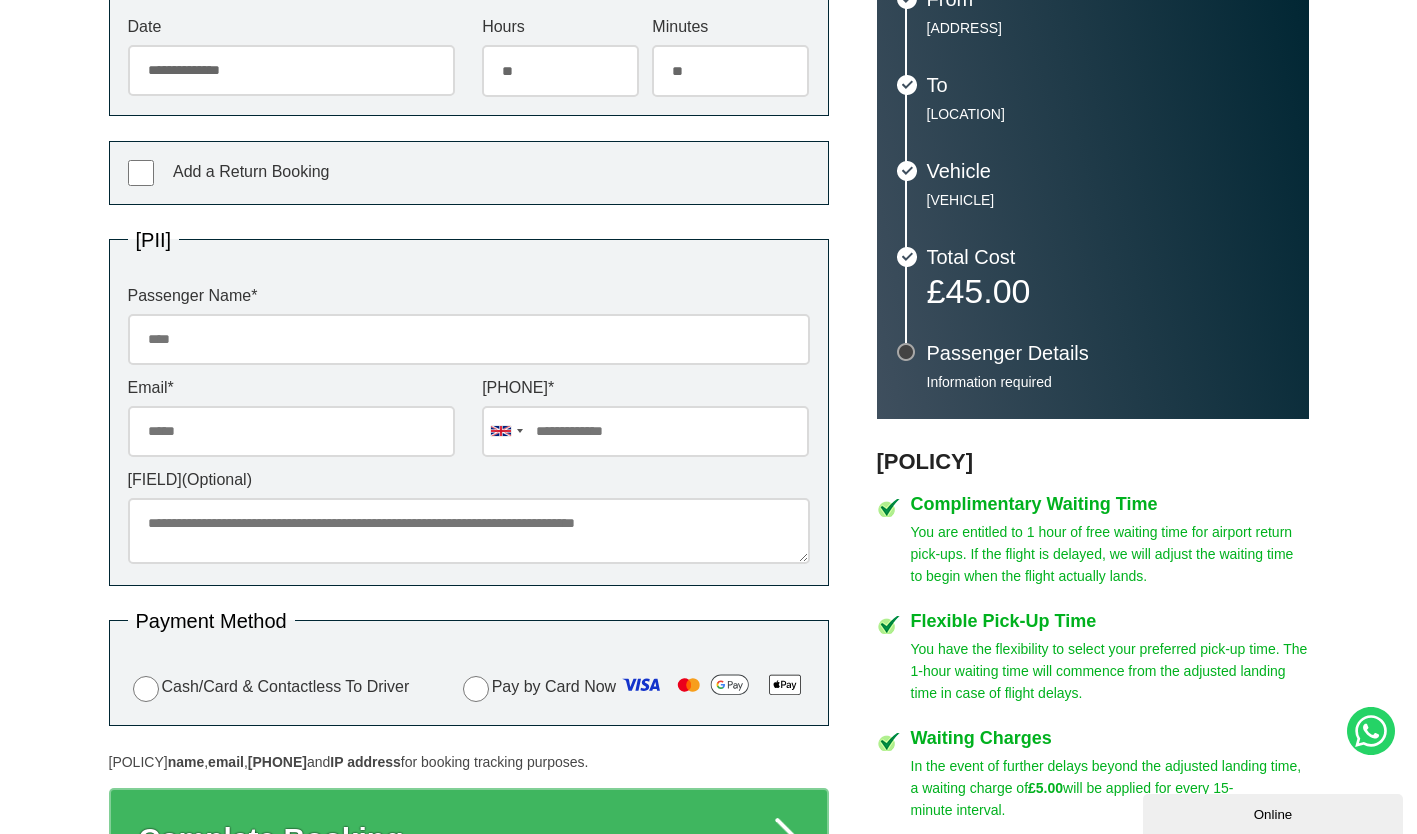 click on "[FIRST] [LAST] *" at bounding box center [469, 339] 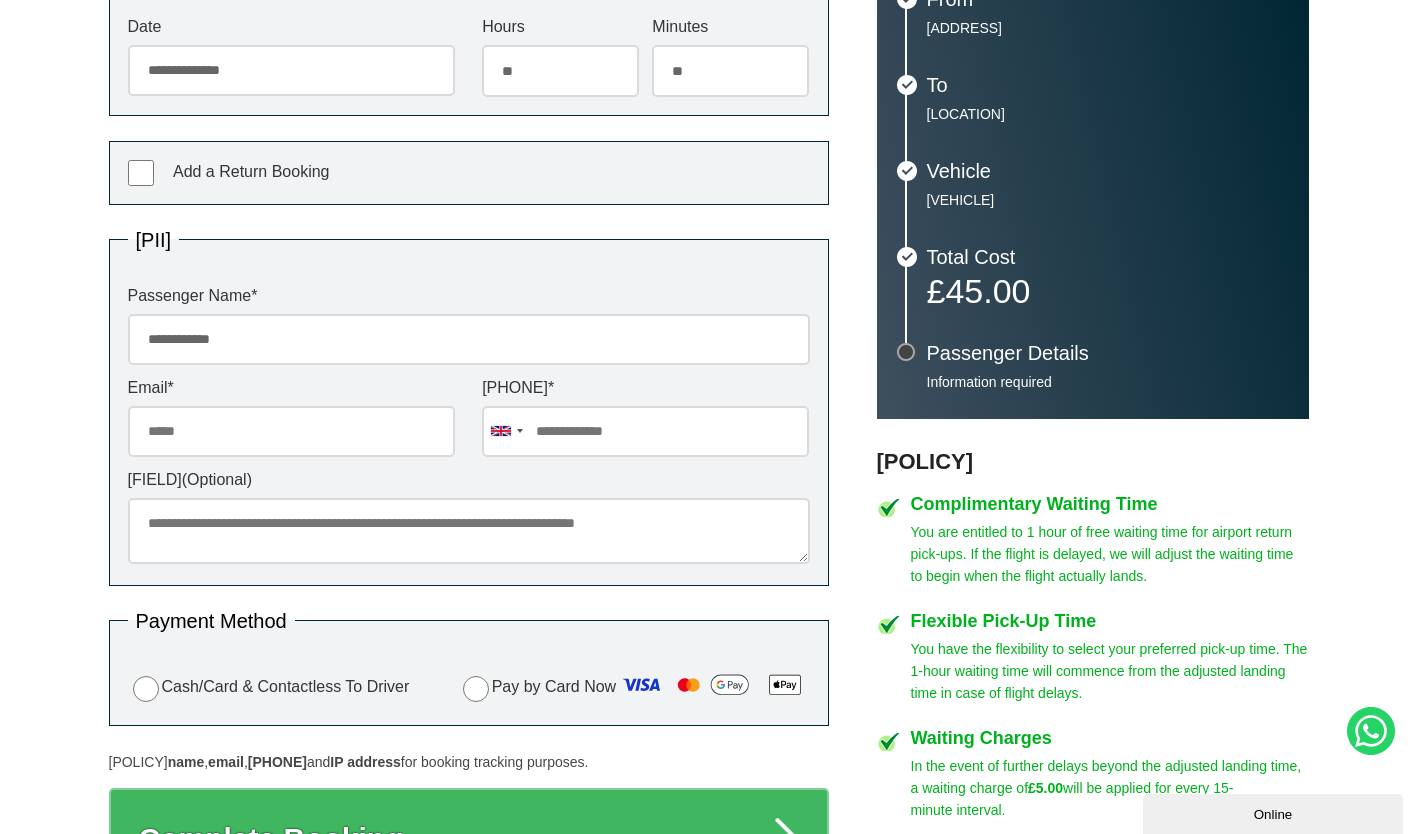 type on "**********" 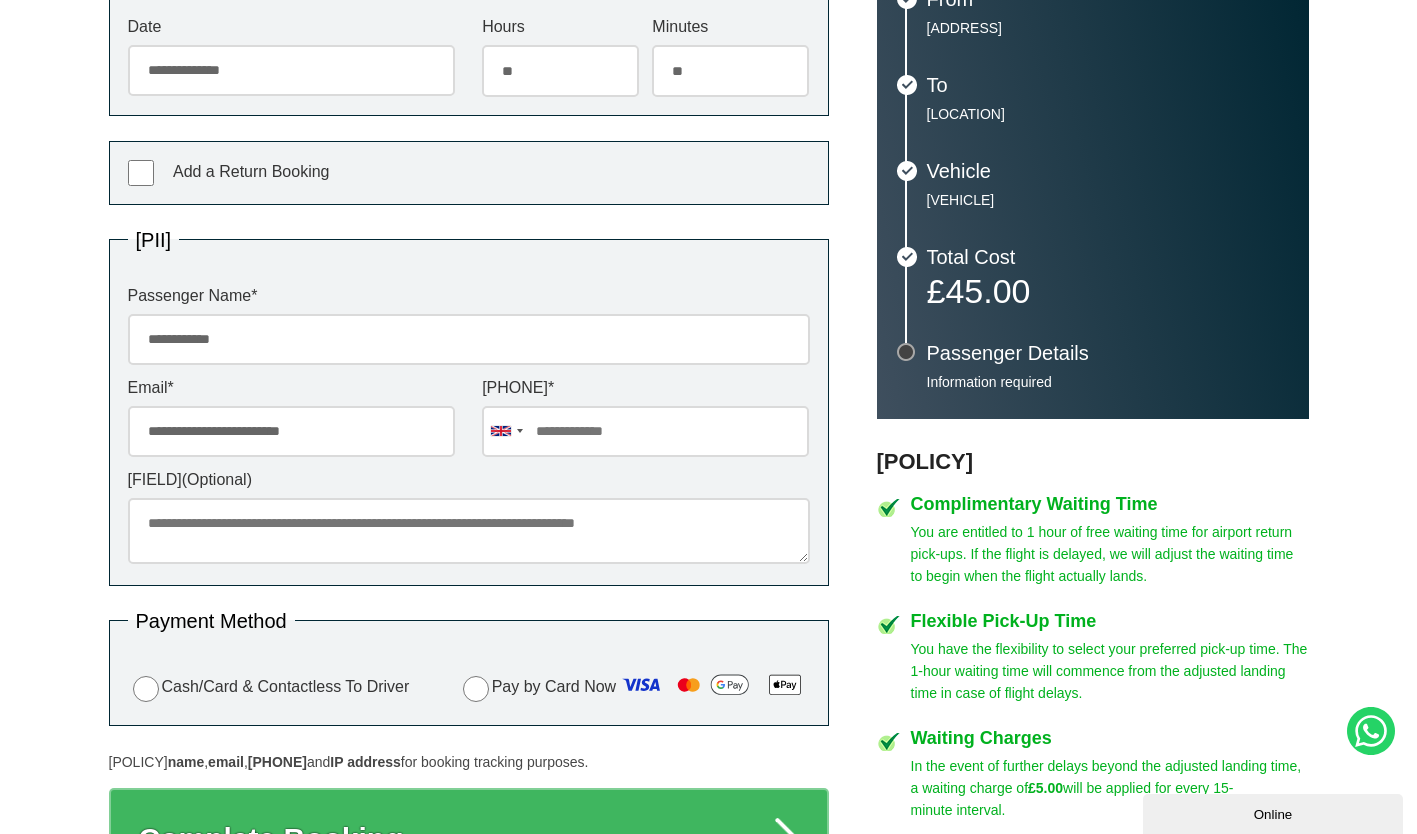type on "**********" 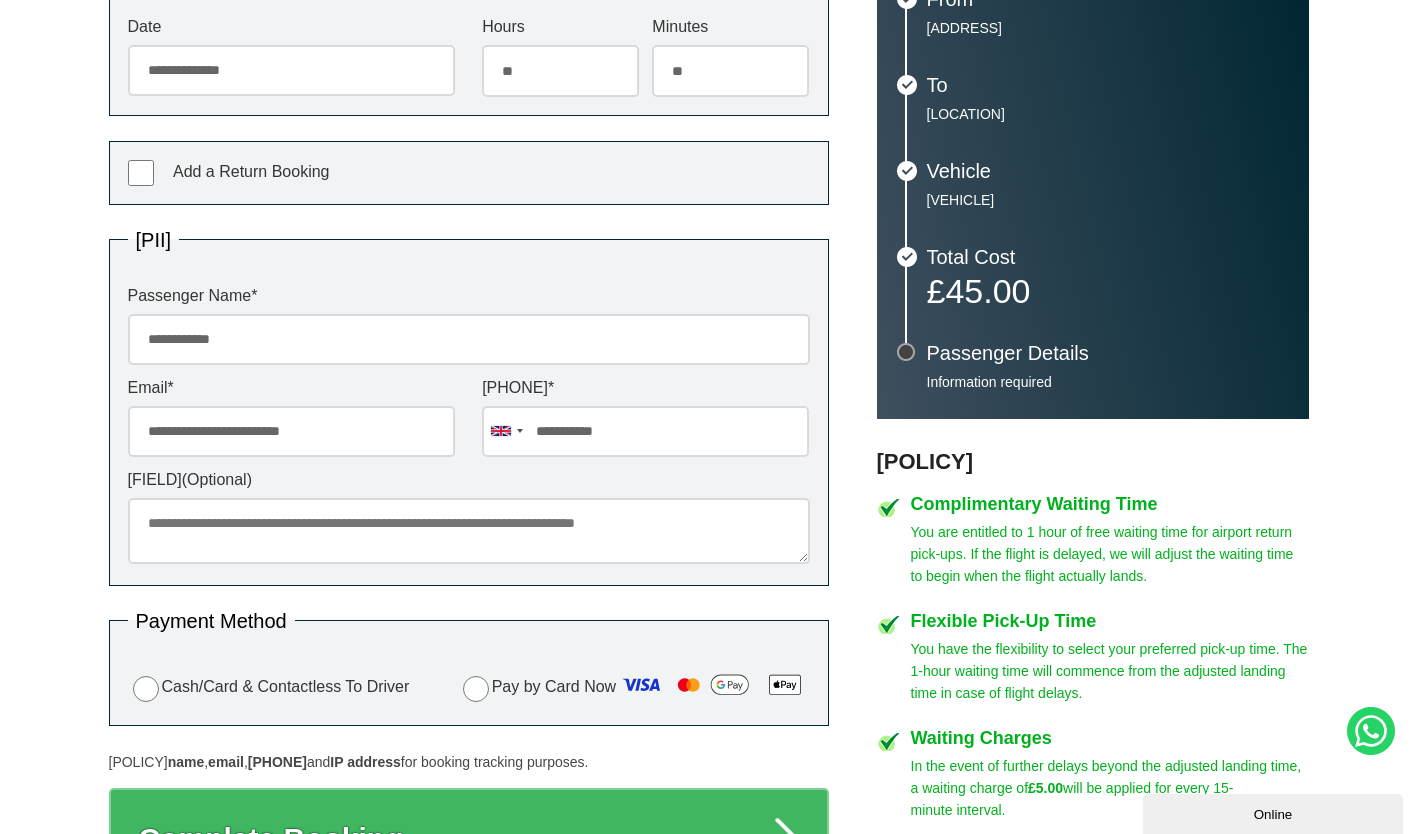 type on "**********" 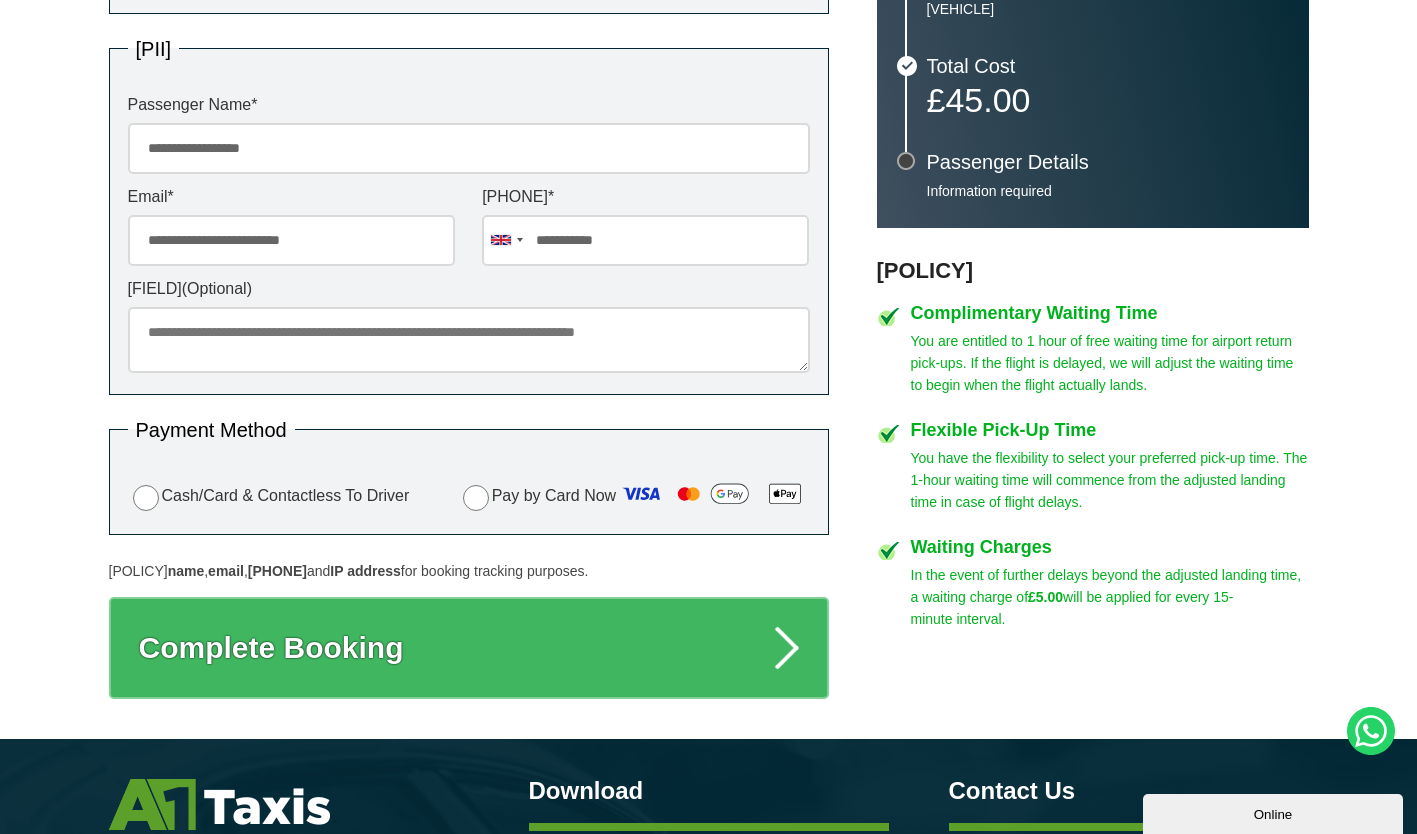 scroll, scrollTop: 713, scrollLeft: 0, axis: vertical 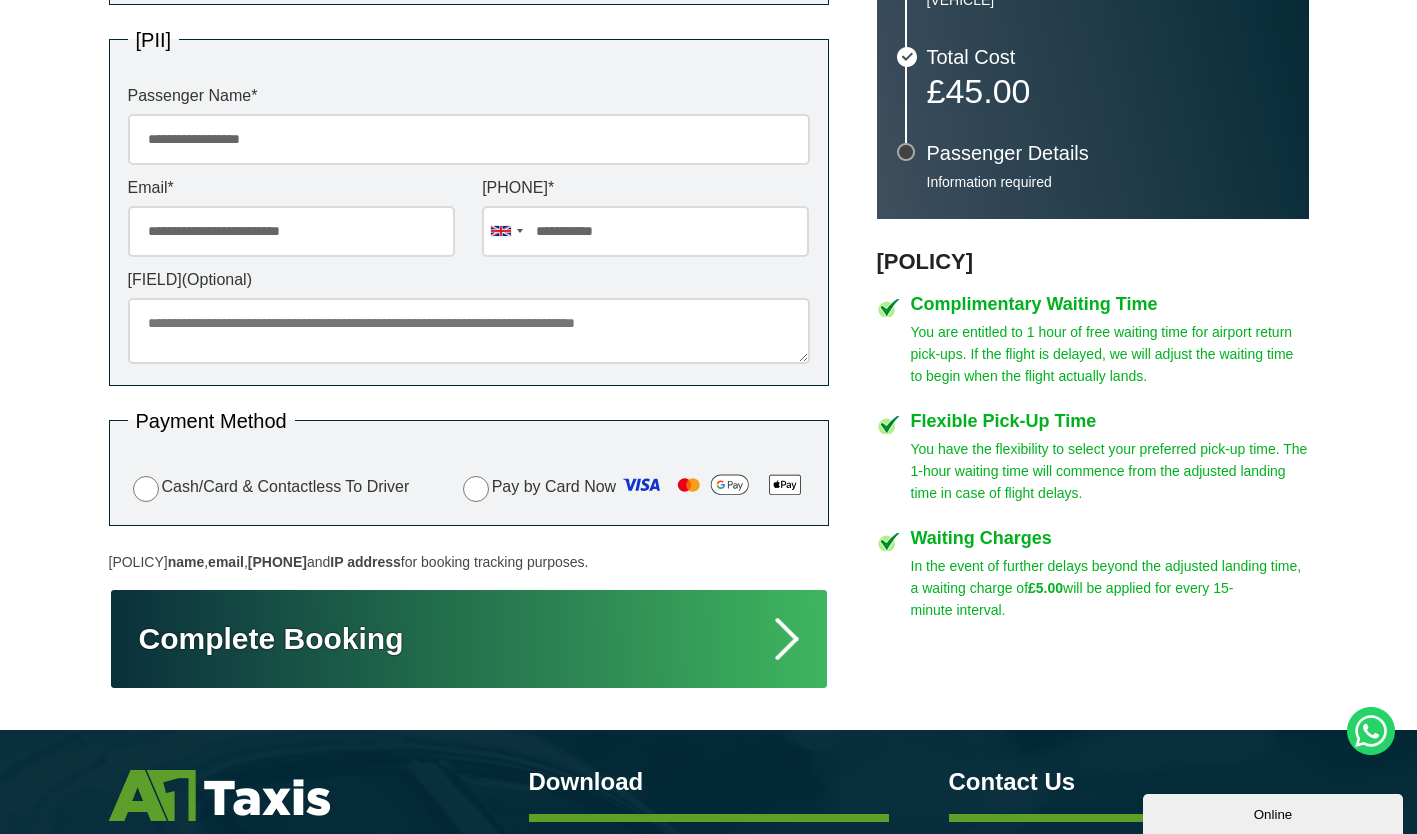 click on "Complete Booking" at bounding box center (469, 639) 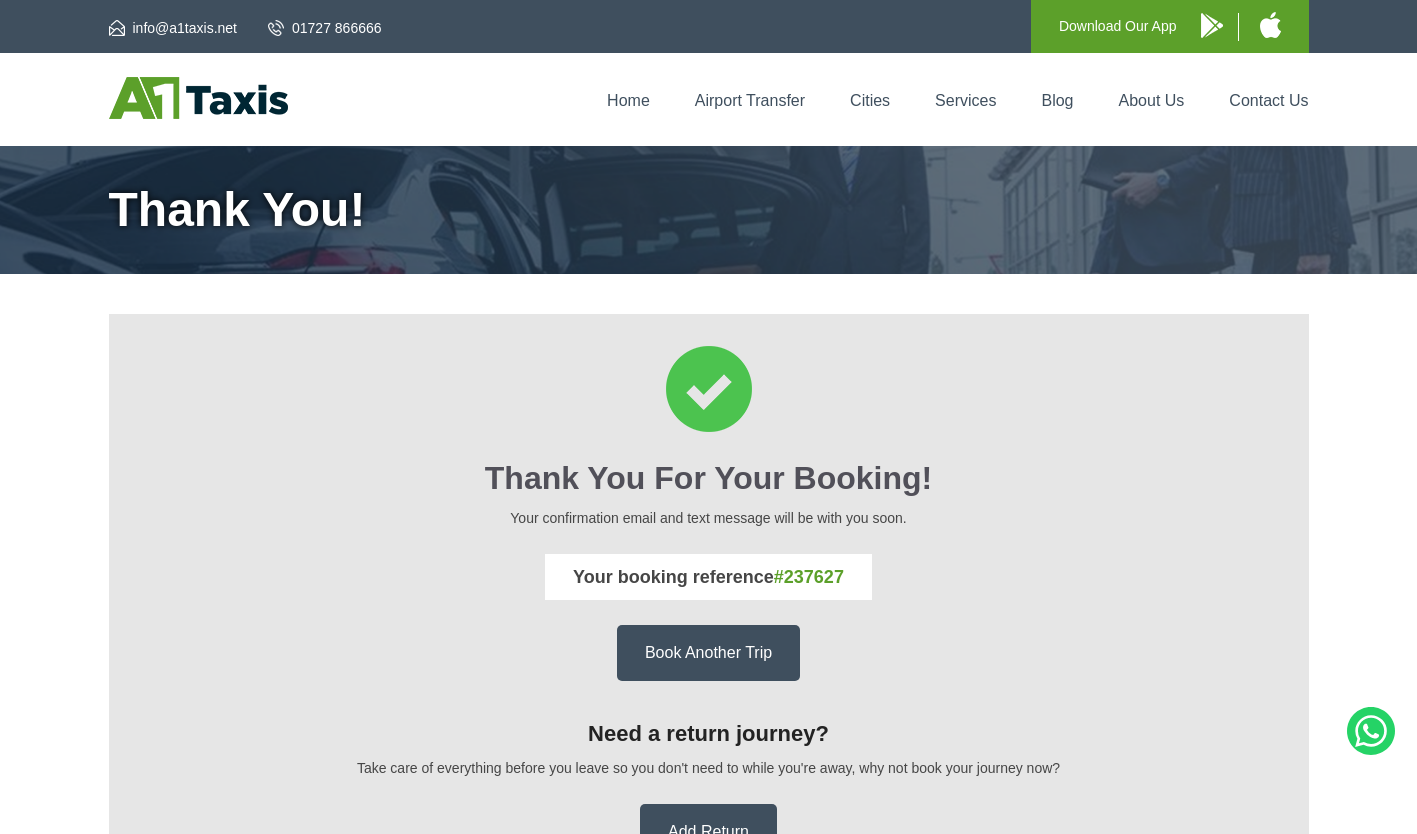 scroll, scrollTop: 0, scrollLeft: 0, axis: both 